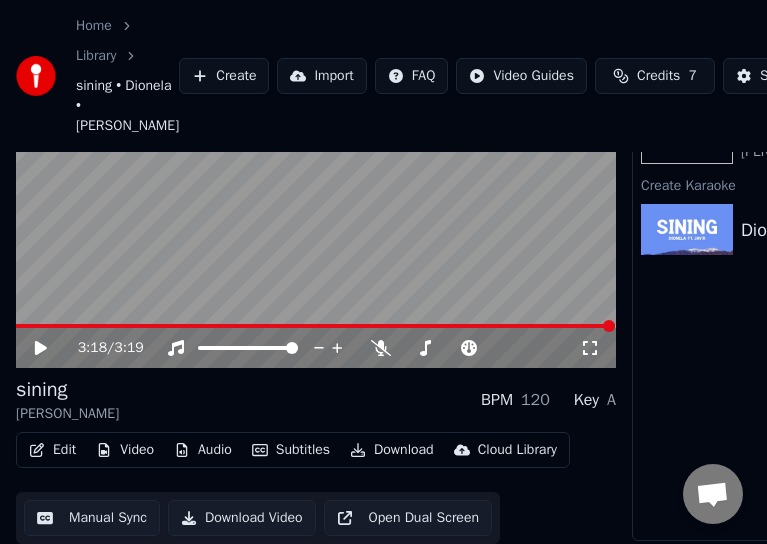 scroll, scrollTop: 133, scrollLeft: 0, axis: vertical 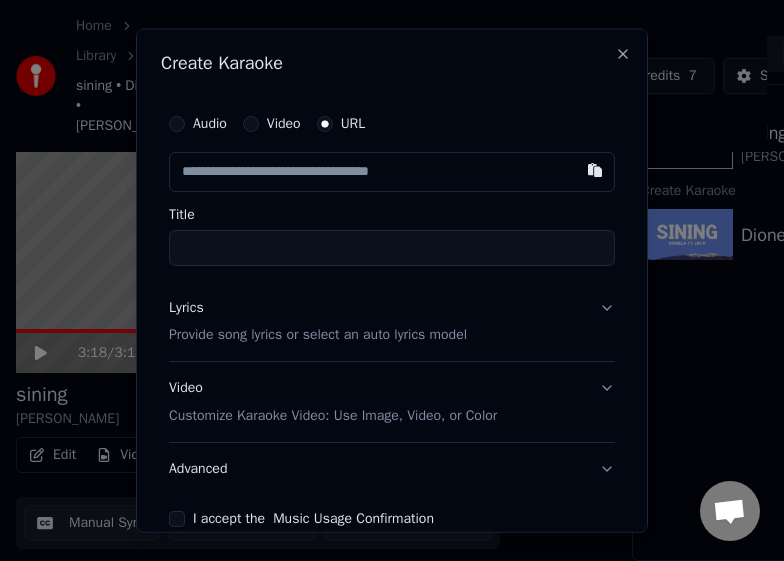 type on "**********" 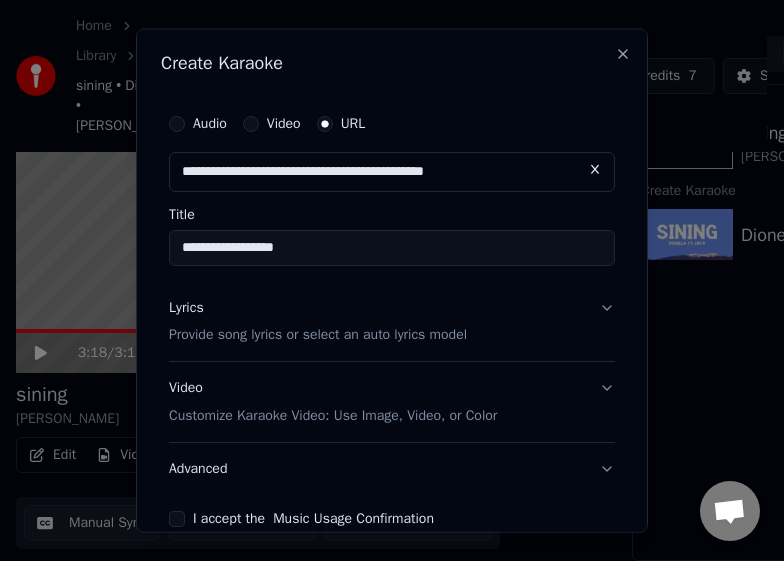 type on "**********" 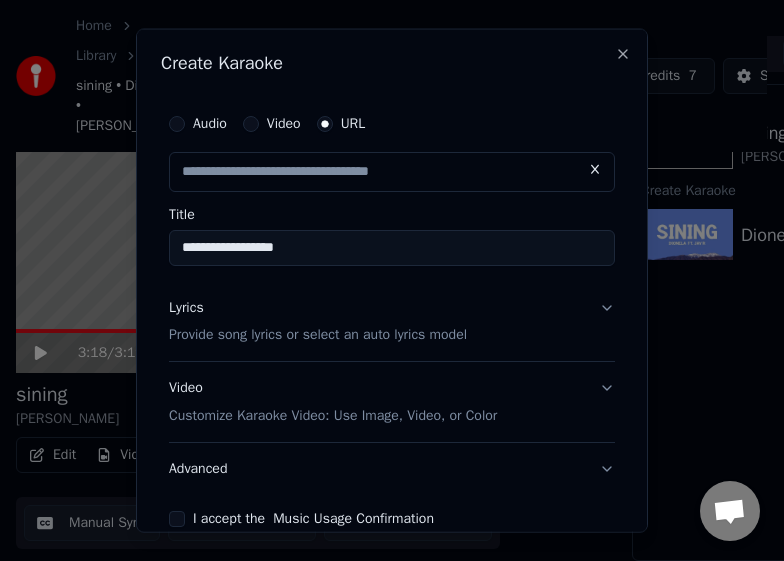 click on "Lyrics Provide song lyrics or select an auto lyrics model" at bounding box center (392, 321) 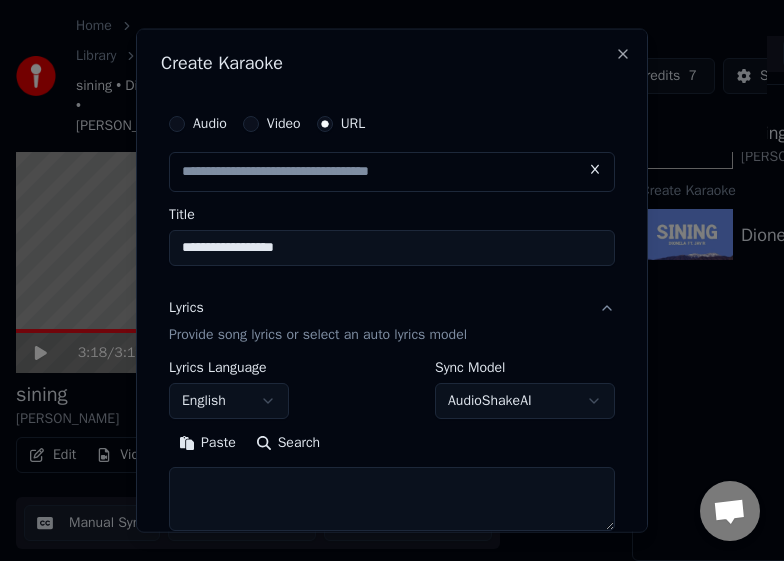 type on "**********" 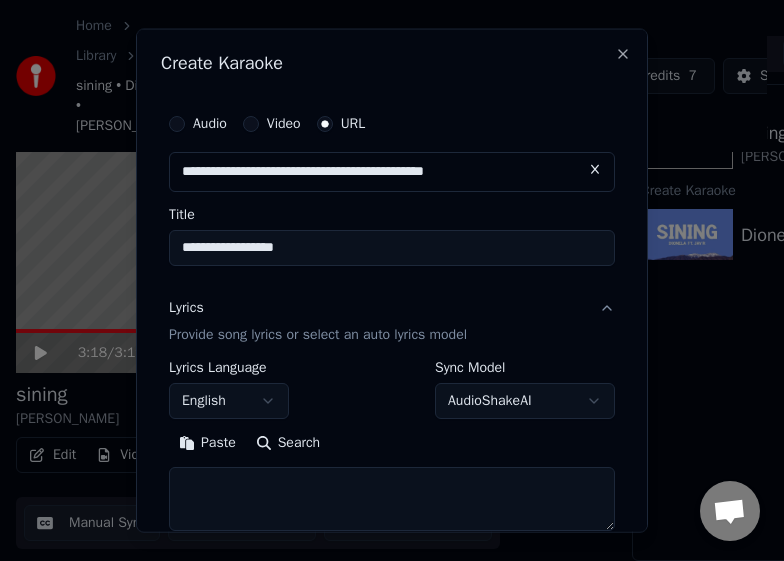 click on "Search" at bounding box center (288, 443) 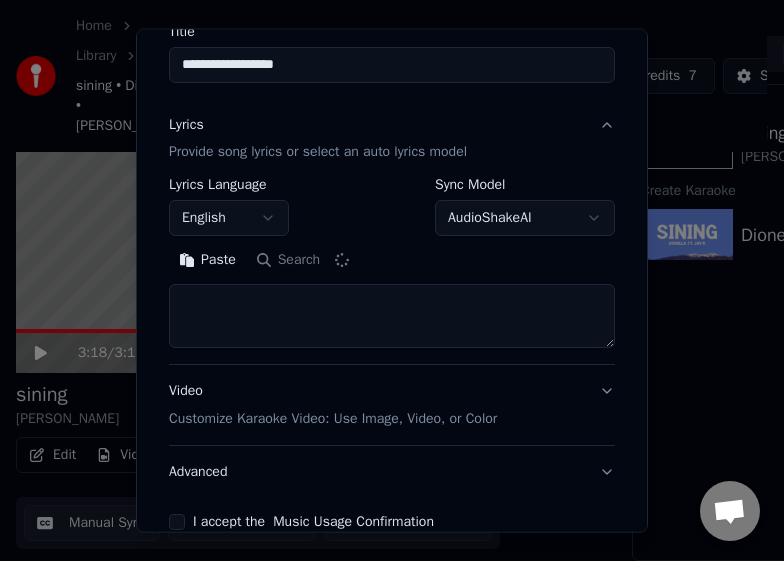scroll, scrollTop: 186, scrollLeft: 0, axis: vertical 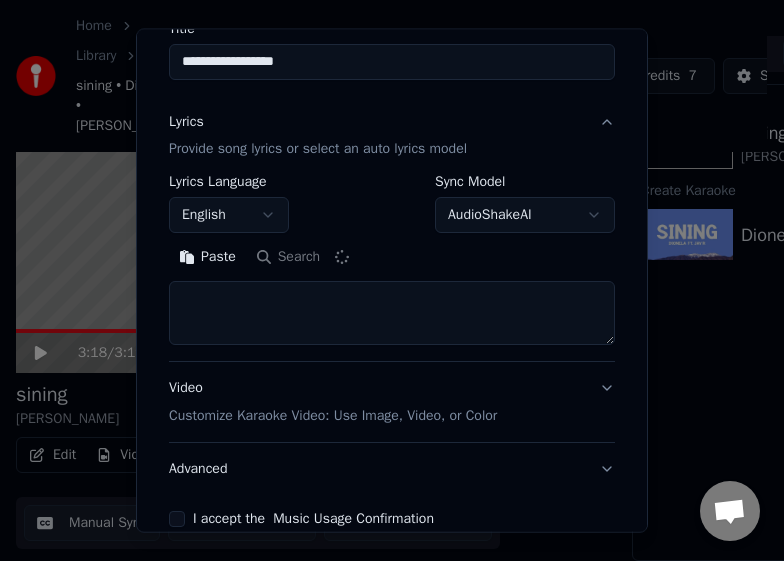 type on "**********" 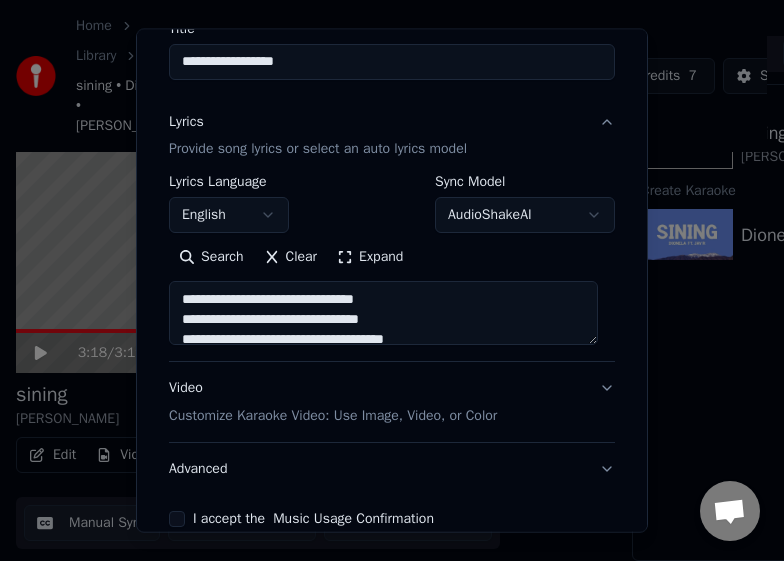 click on "Expand" at bounding box center [370, 257] 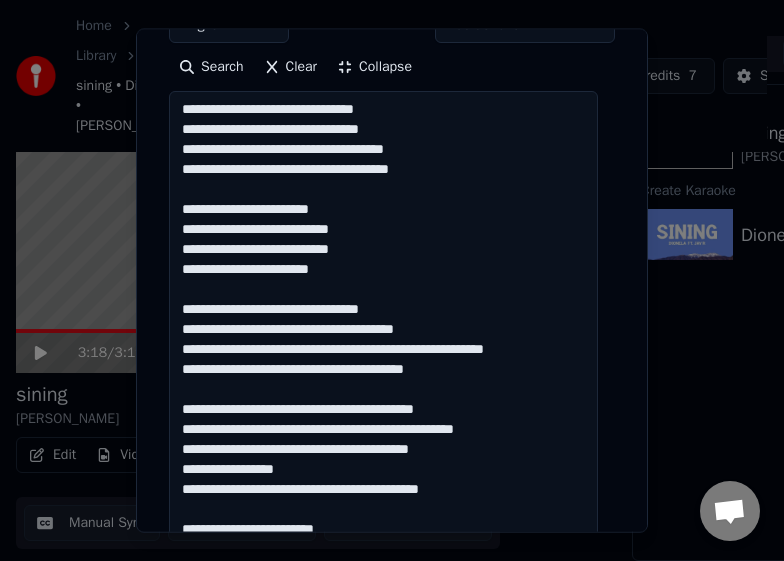 scroll, scrollTop: 241, scrollLeft: 0, axis: vertical 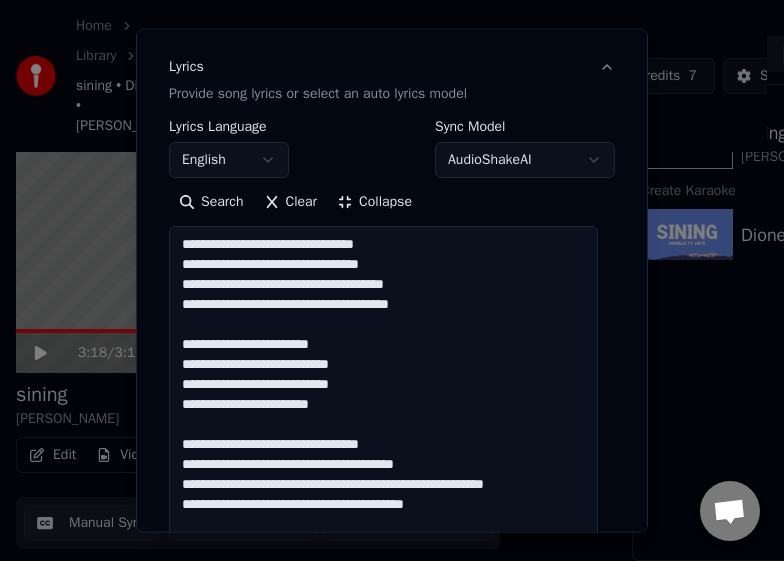 click on "Collapse" at bounding box center (374, 202) 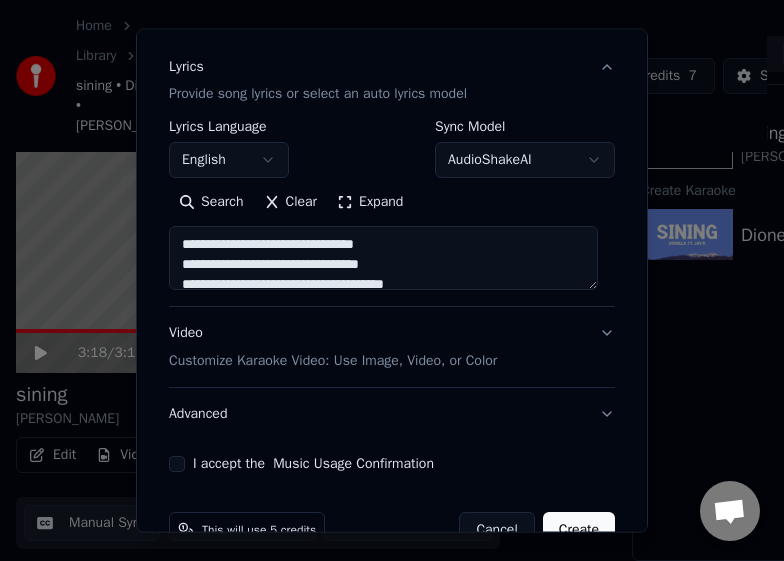 click on "Video Customize Karaoke Video: Use Image, Video, or Color" at bounding box center [392, 347] 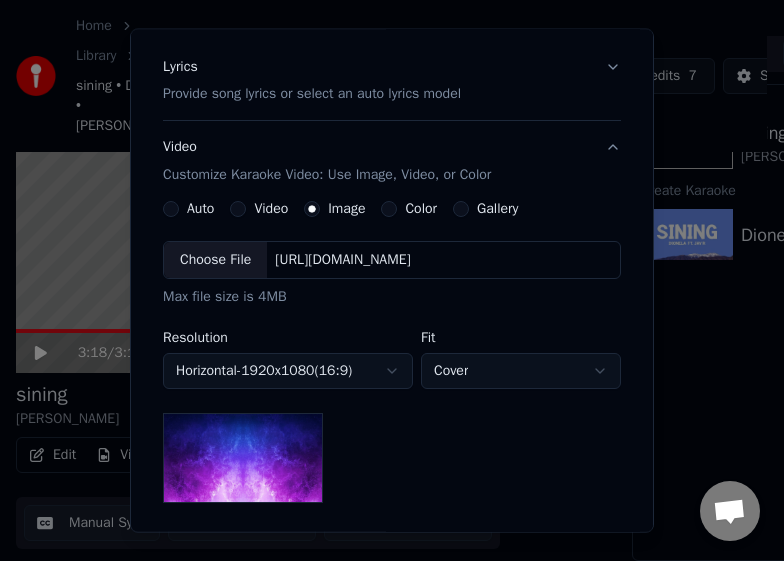 click at bounding box center (243, 458) 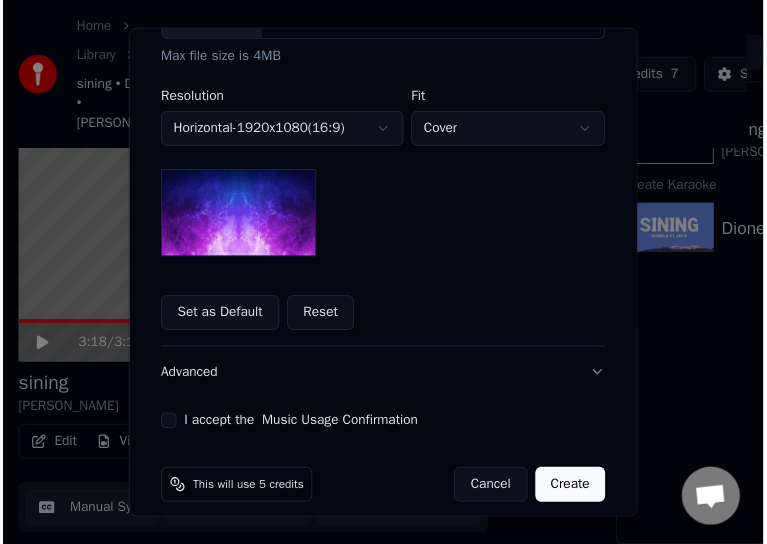 scroll, scrollTop: 486, scrollLeft: 0, axis: vertical 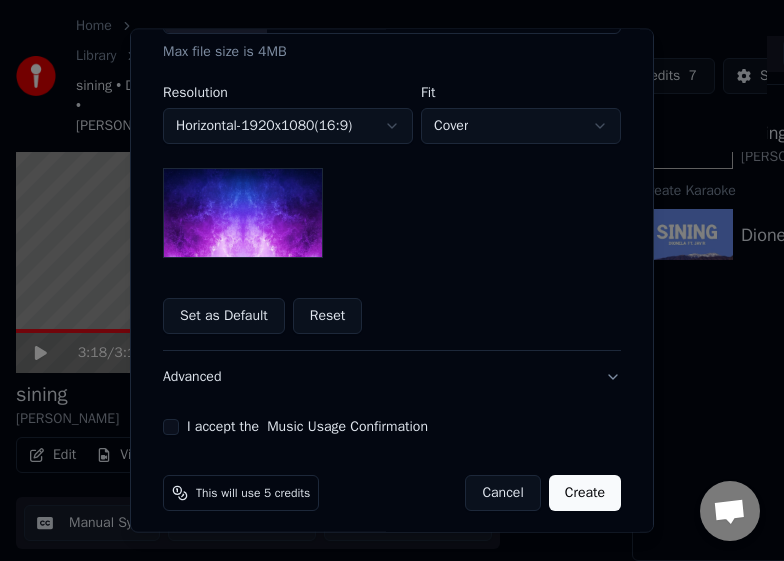 click on "Set as Default" at bounding box center [224, 316] 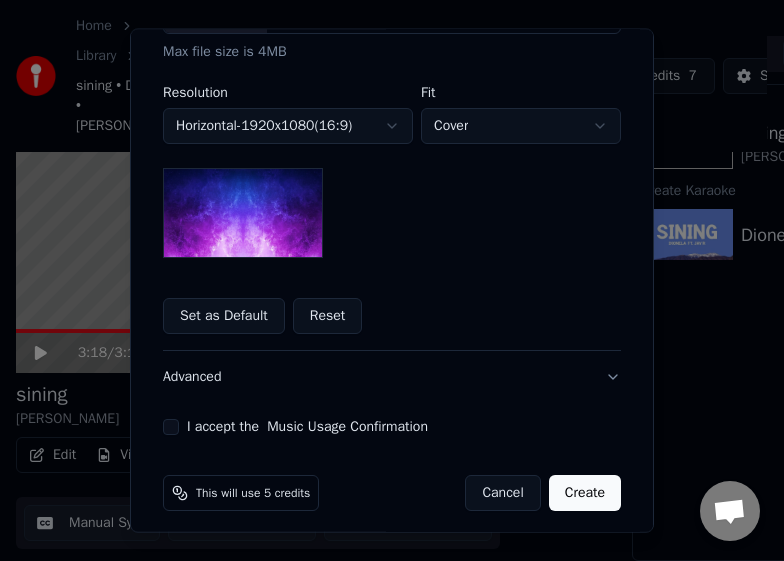 click on "I accept the   Music Usage Confirmation" at bounding box center (171, 427) 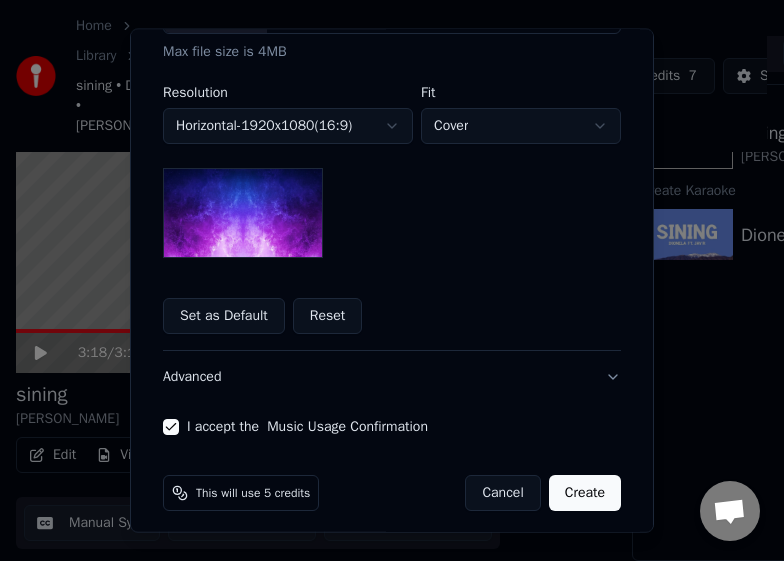 click on "Create" at bounding box center (585, 493) 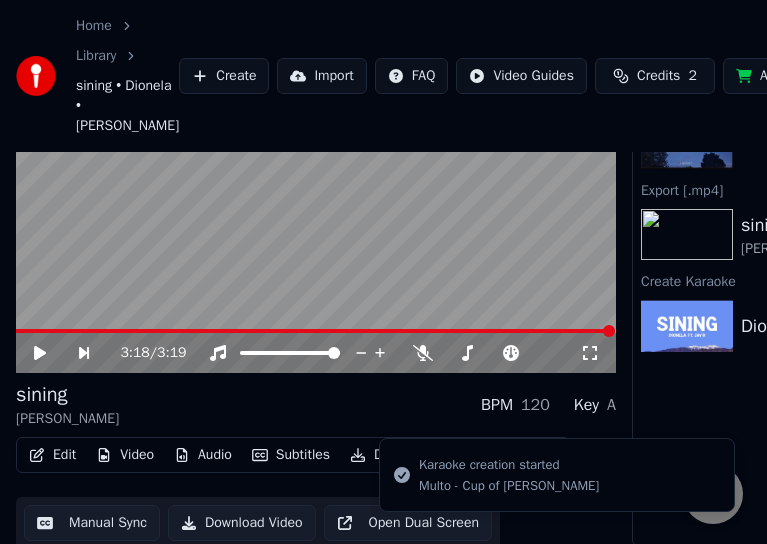 scroll, scrollTop: 116, scrollLeft: 315, axis: both 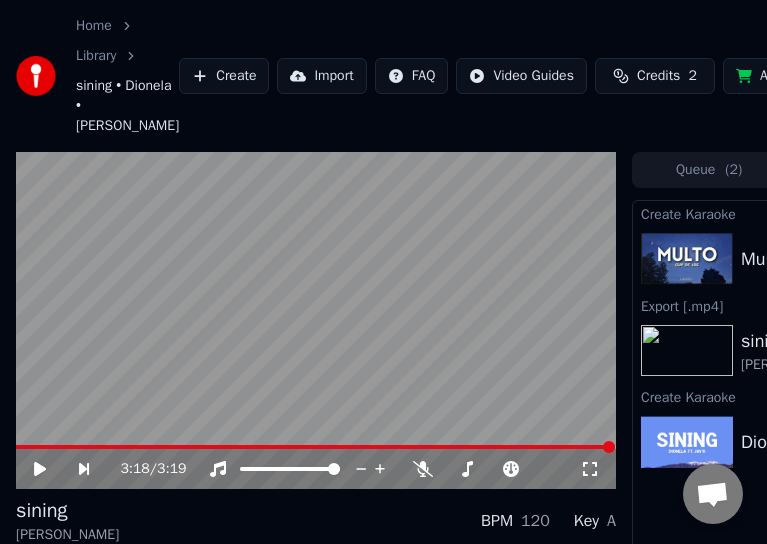 click 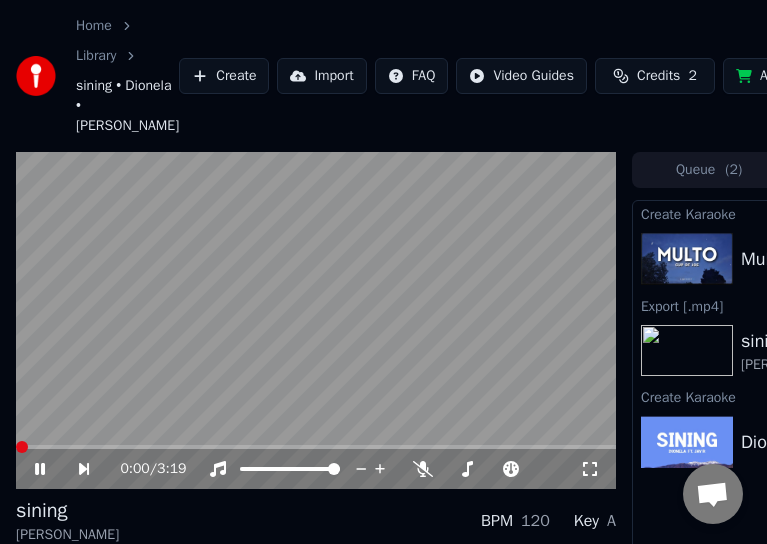 click at bounding box center [22, 447] 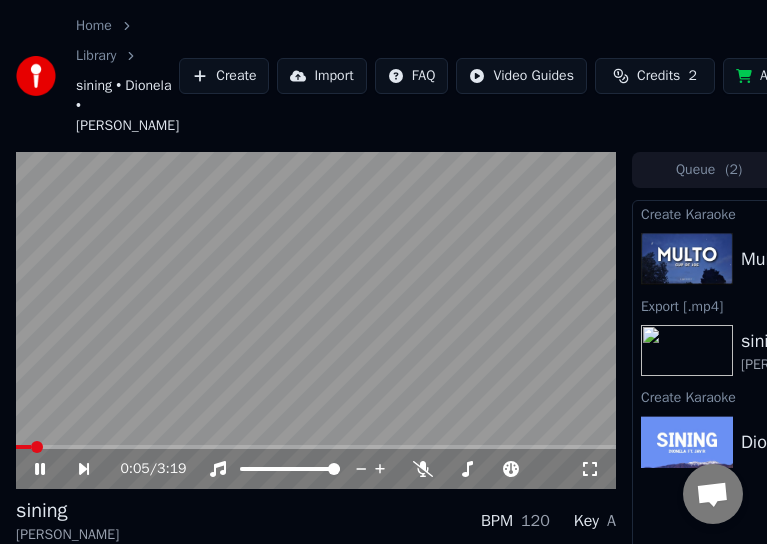 click at bounding box center (316, 321) 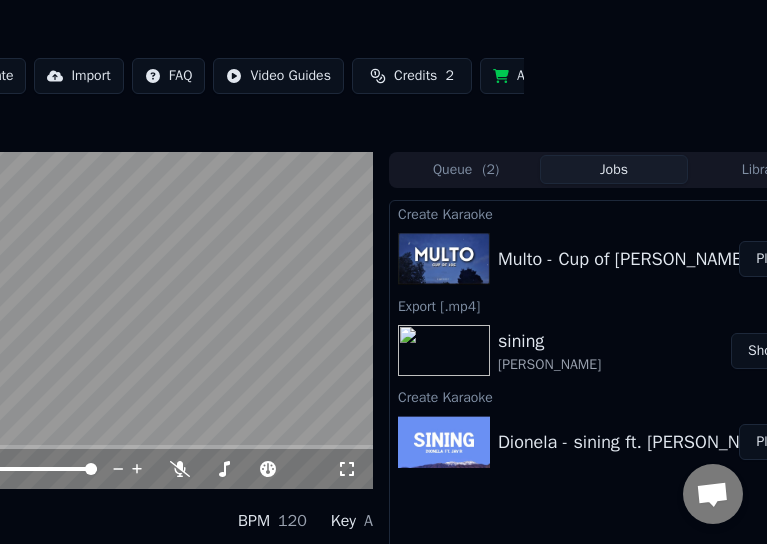 scroll, scrollTop: 0, scrollLeft: 315, axis: horizontal 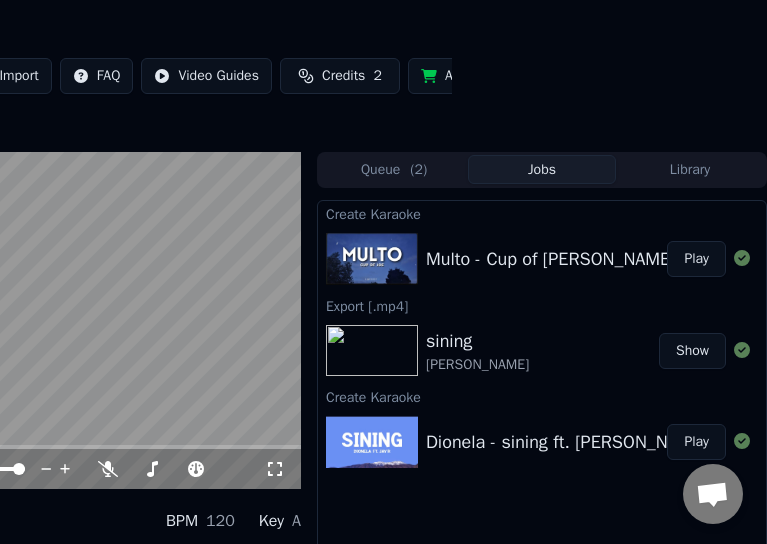 click at bounding box center [372, 259] 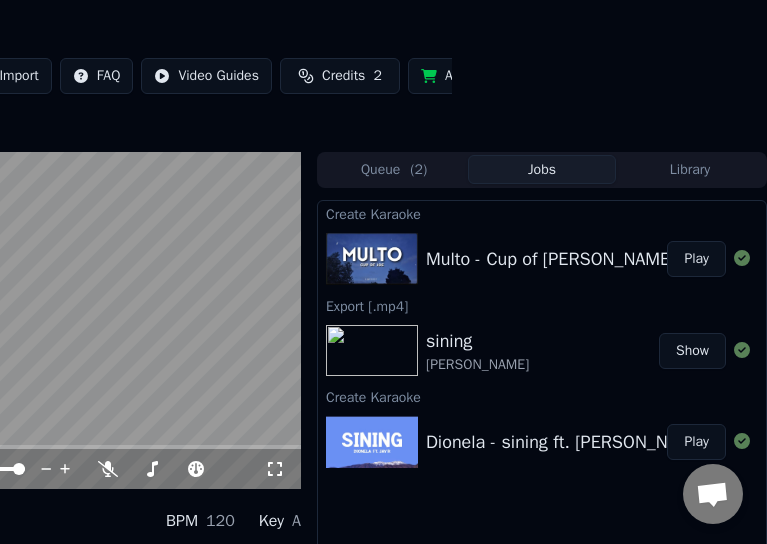 click on "Queue ( 2 )" at bounding box center [394, 169] 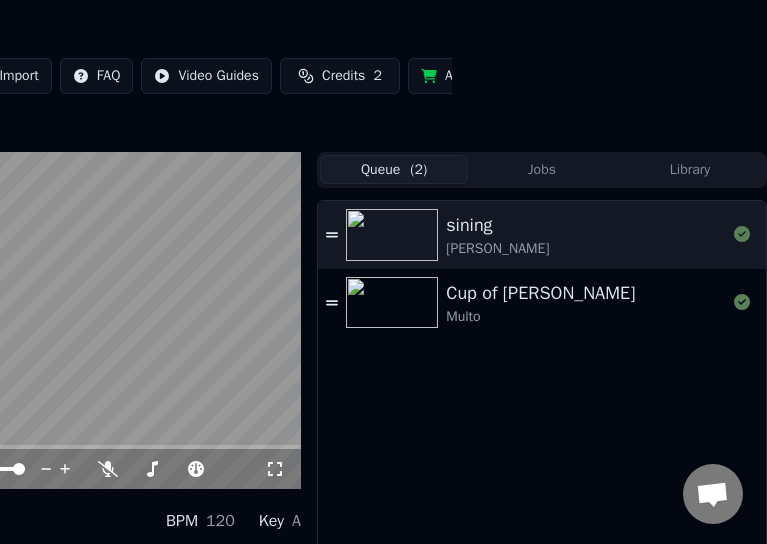 click at bounding box center [392, 303] 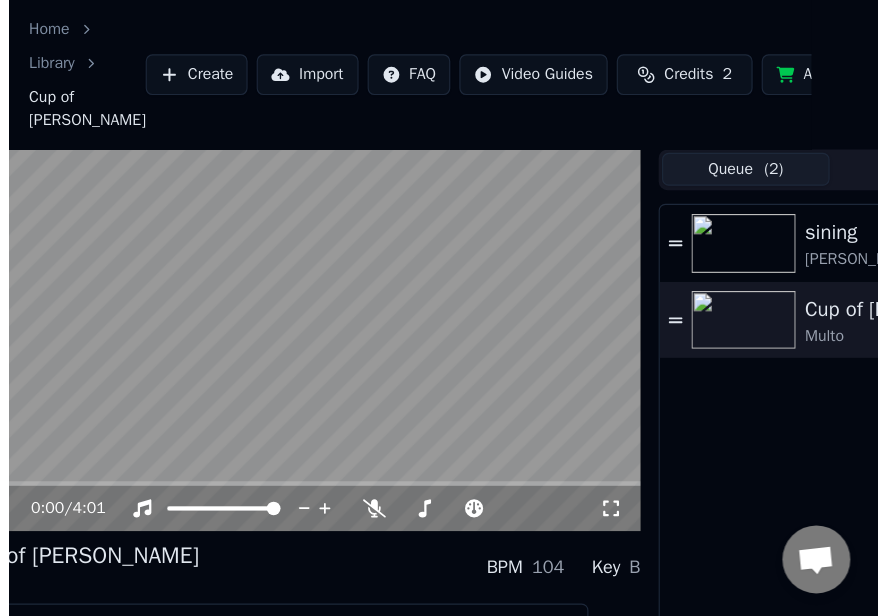 scroll, scrollTop: 0, scrollLeft: 0, axis: both 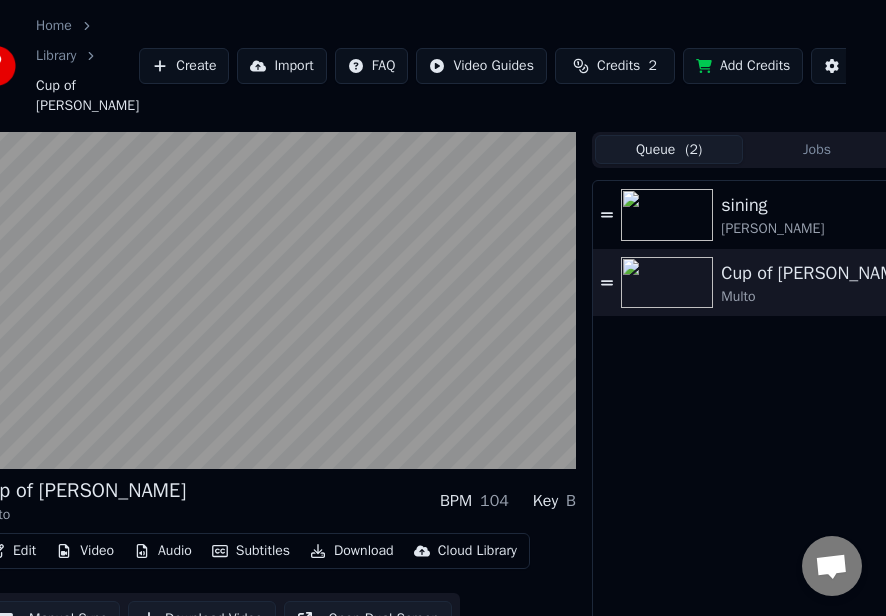 click on "Download" at bounding box center (352, 551) 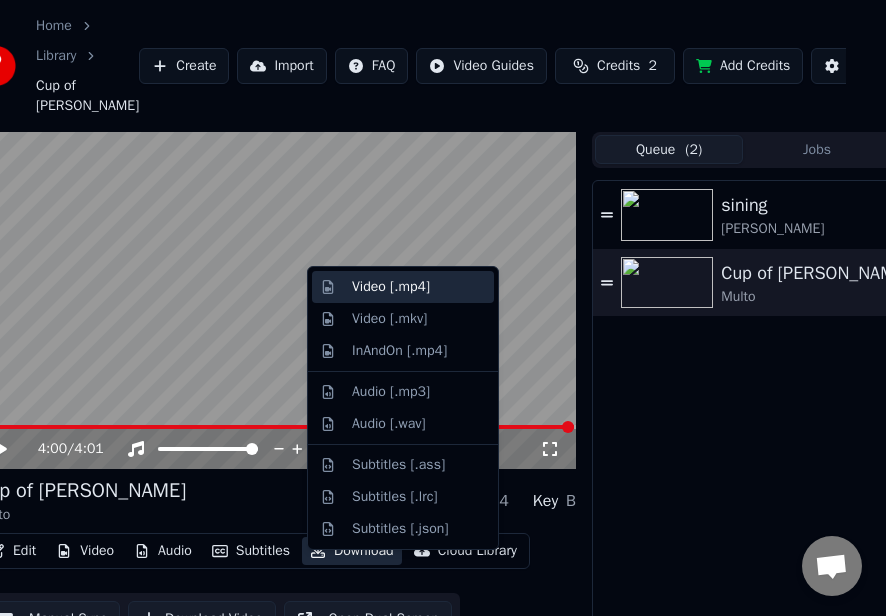 click on "Video [.mp4]" at bounding box center (391, 287) 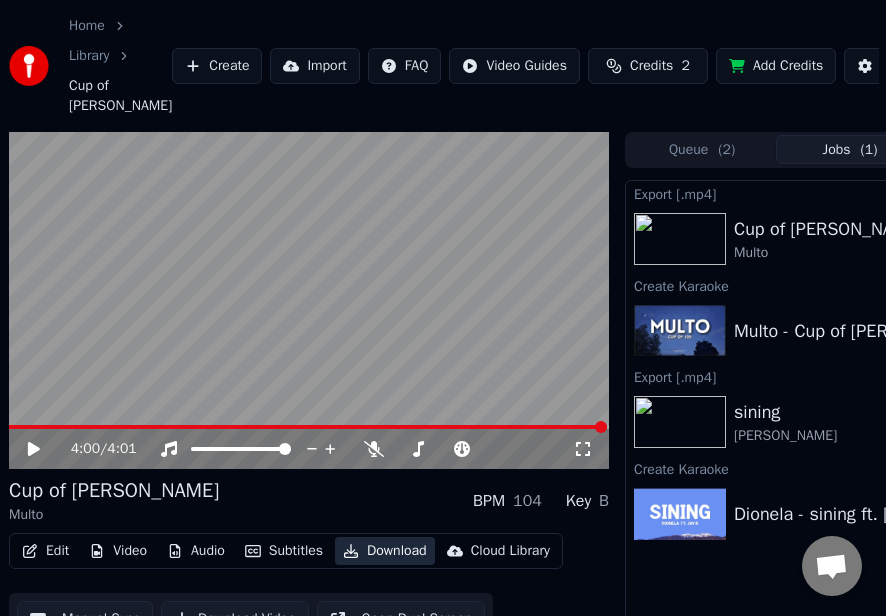 scroll, scrollTop: 0, scrollLeft: 0, axis: both 